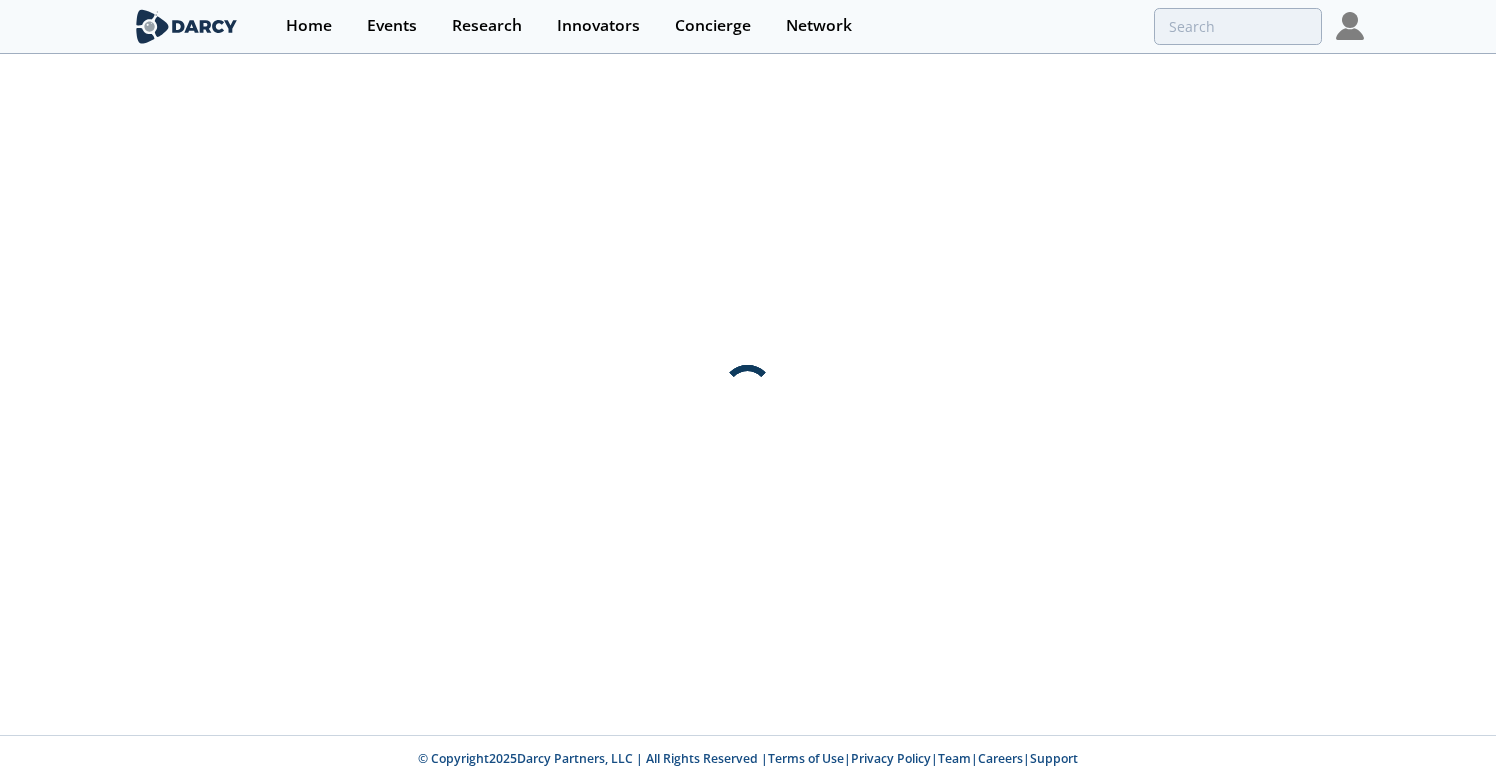 scroll, scrollTop: 0, scrollLeft: 0, axis: both 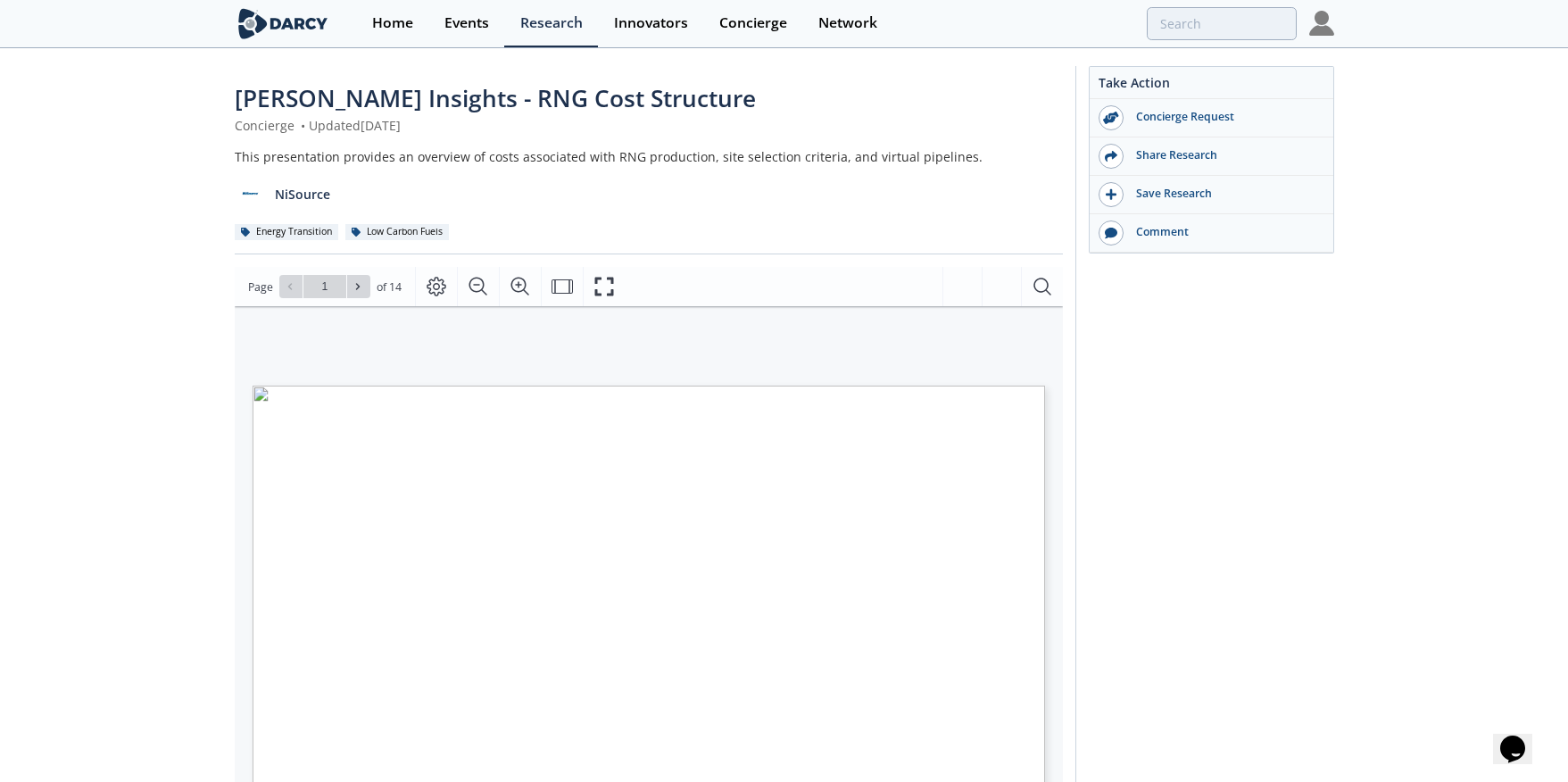 type on "2" 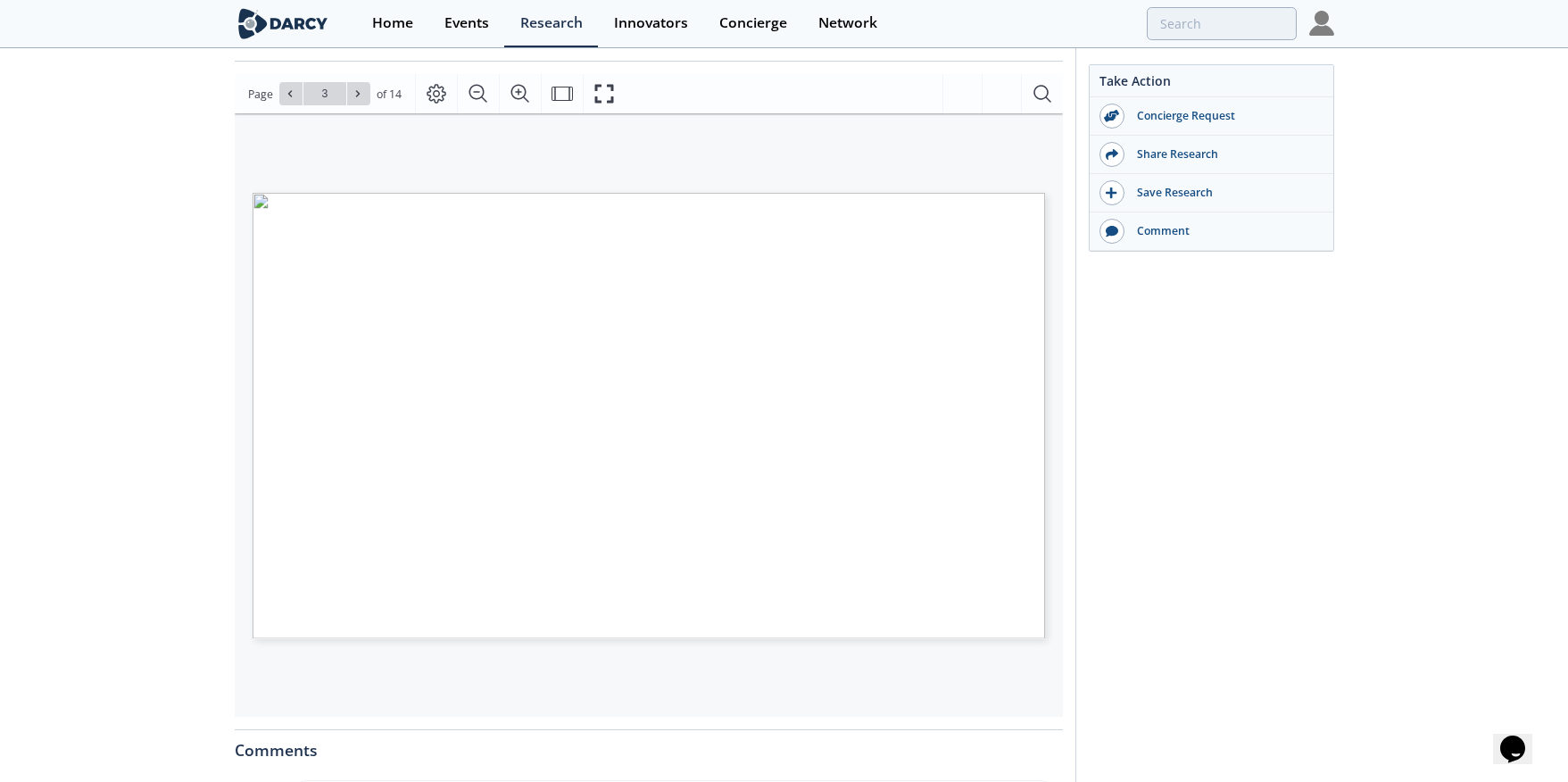 scroll, scrollTop: 195, scrollLeft: 0, axis: vertical 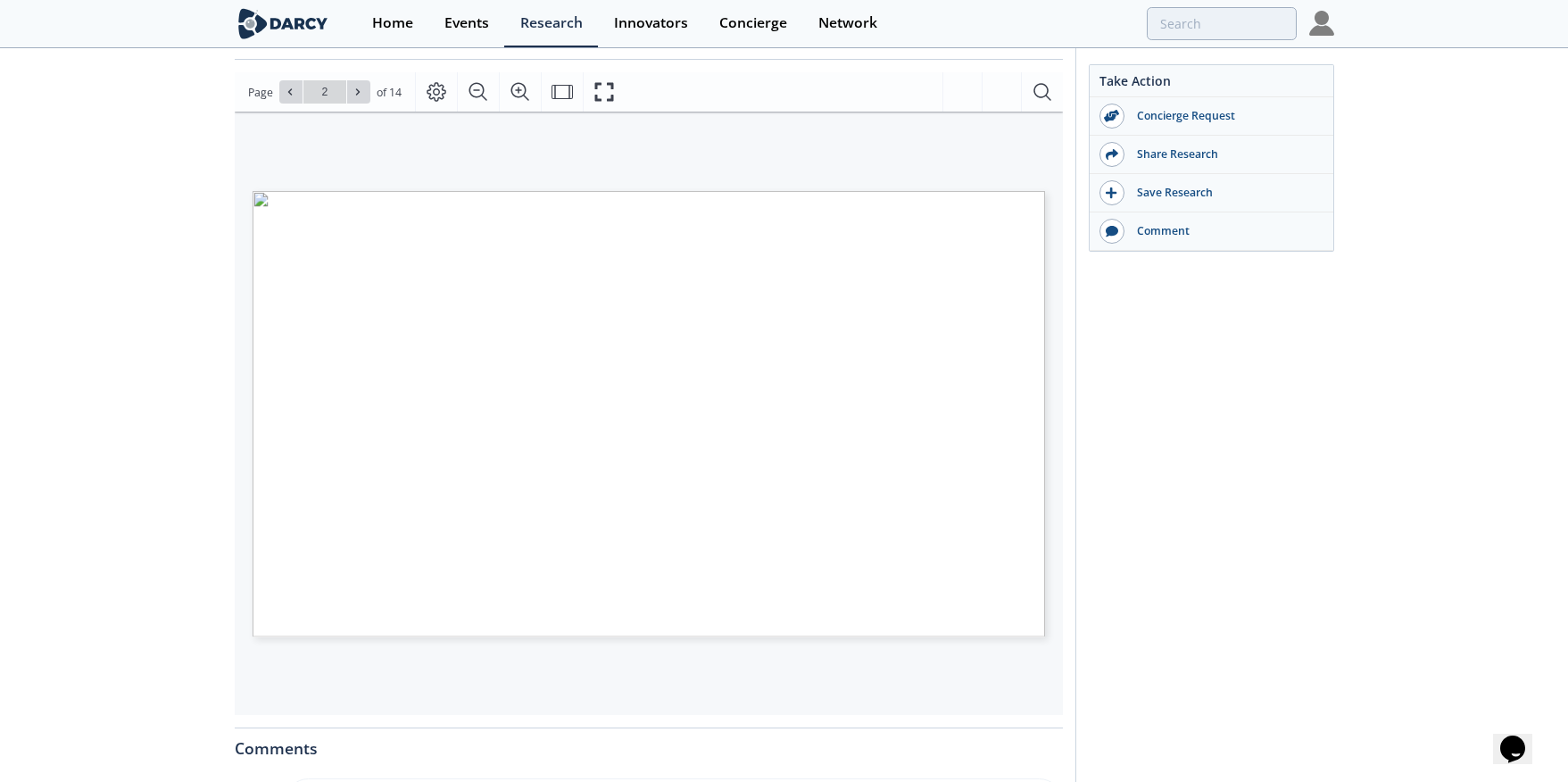 type on "3" 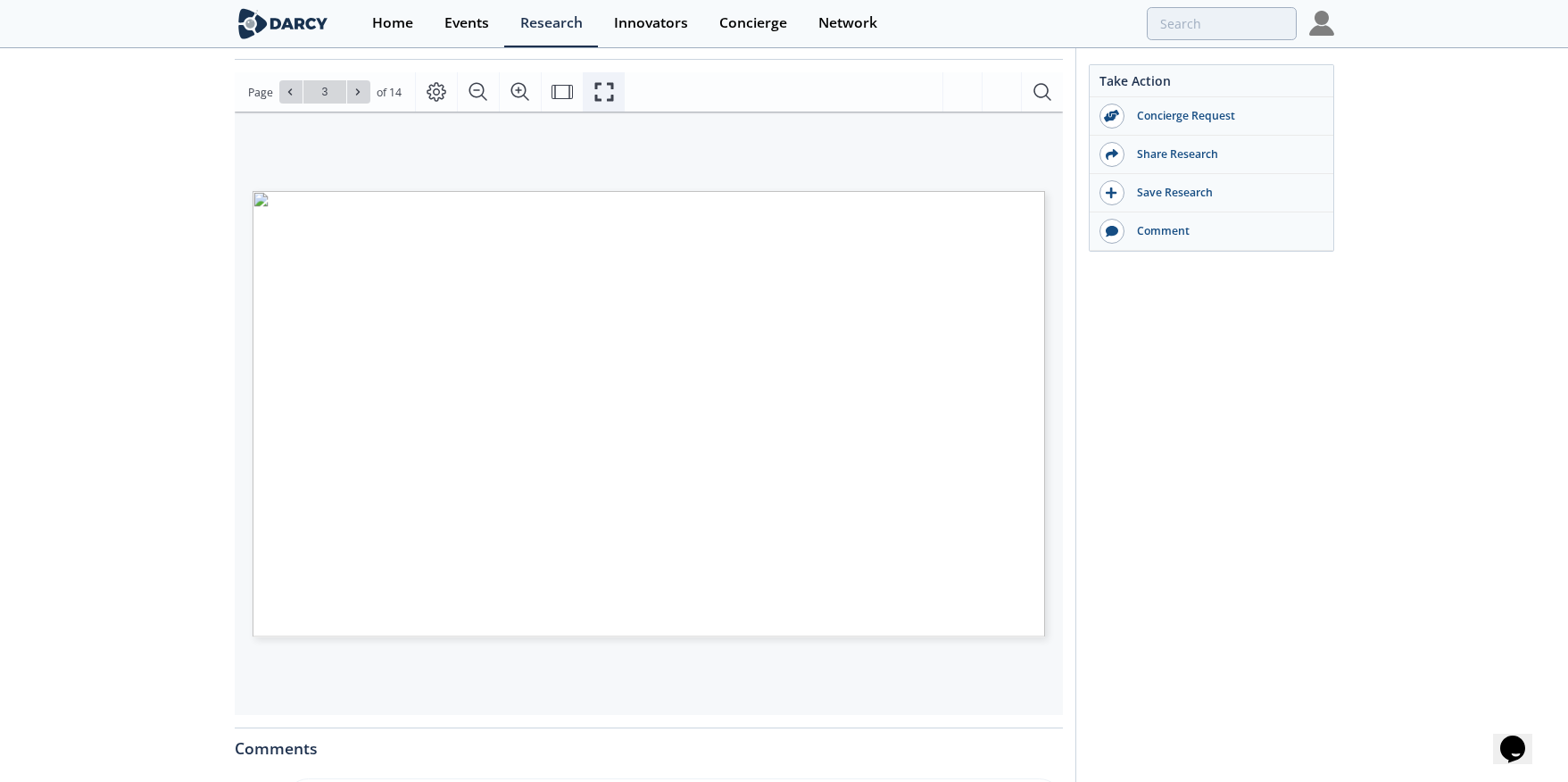 click 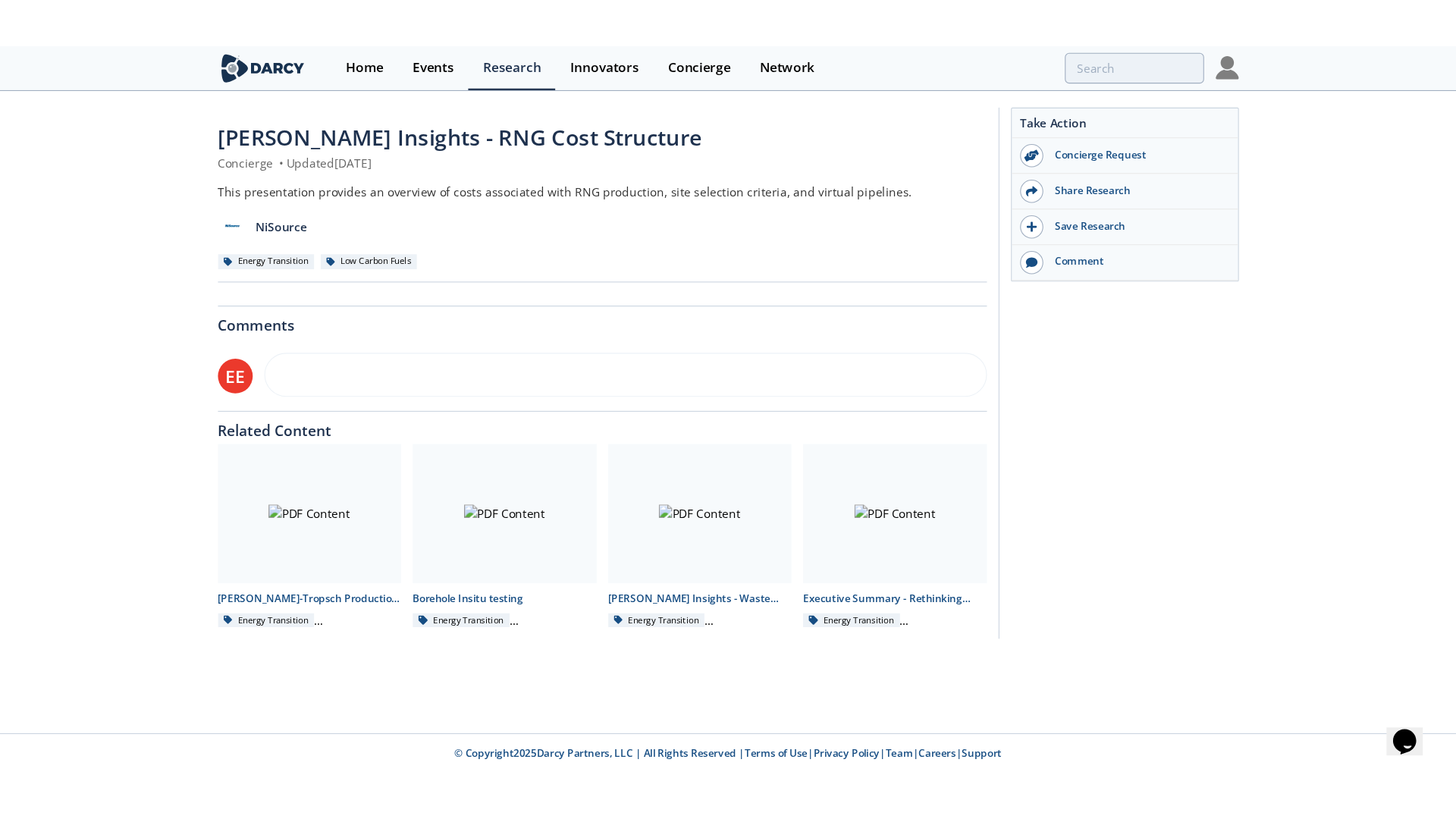 scroll, scrollTop: 0, scrollLeft: 0, axis: both 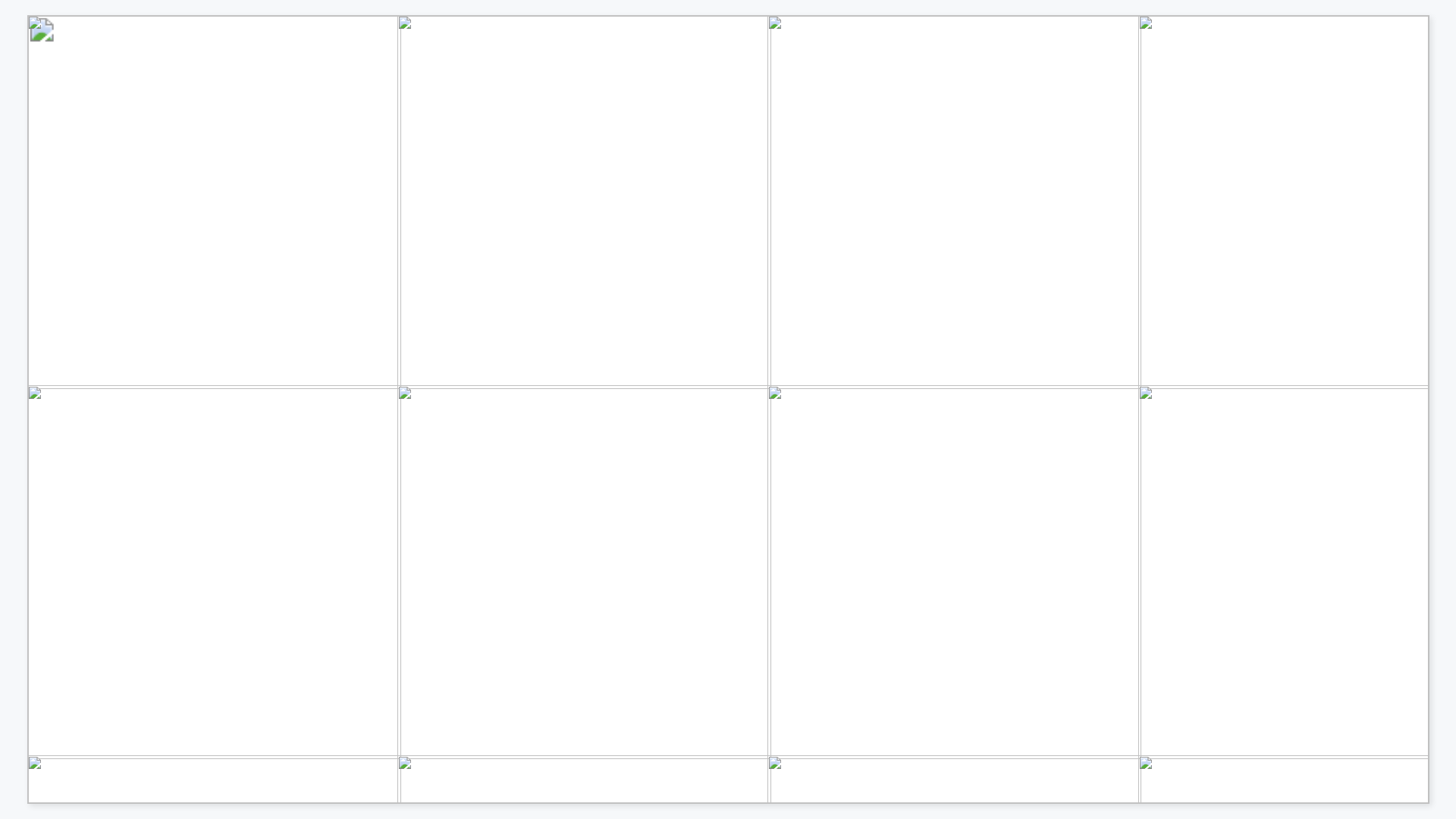 click on "(EPA)." at bounding box center (822, 581) 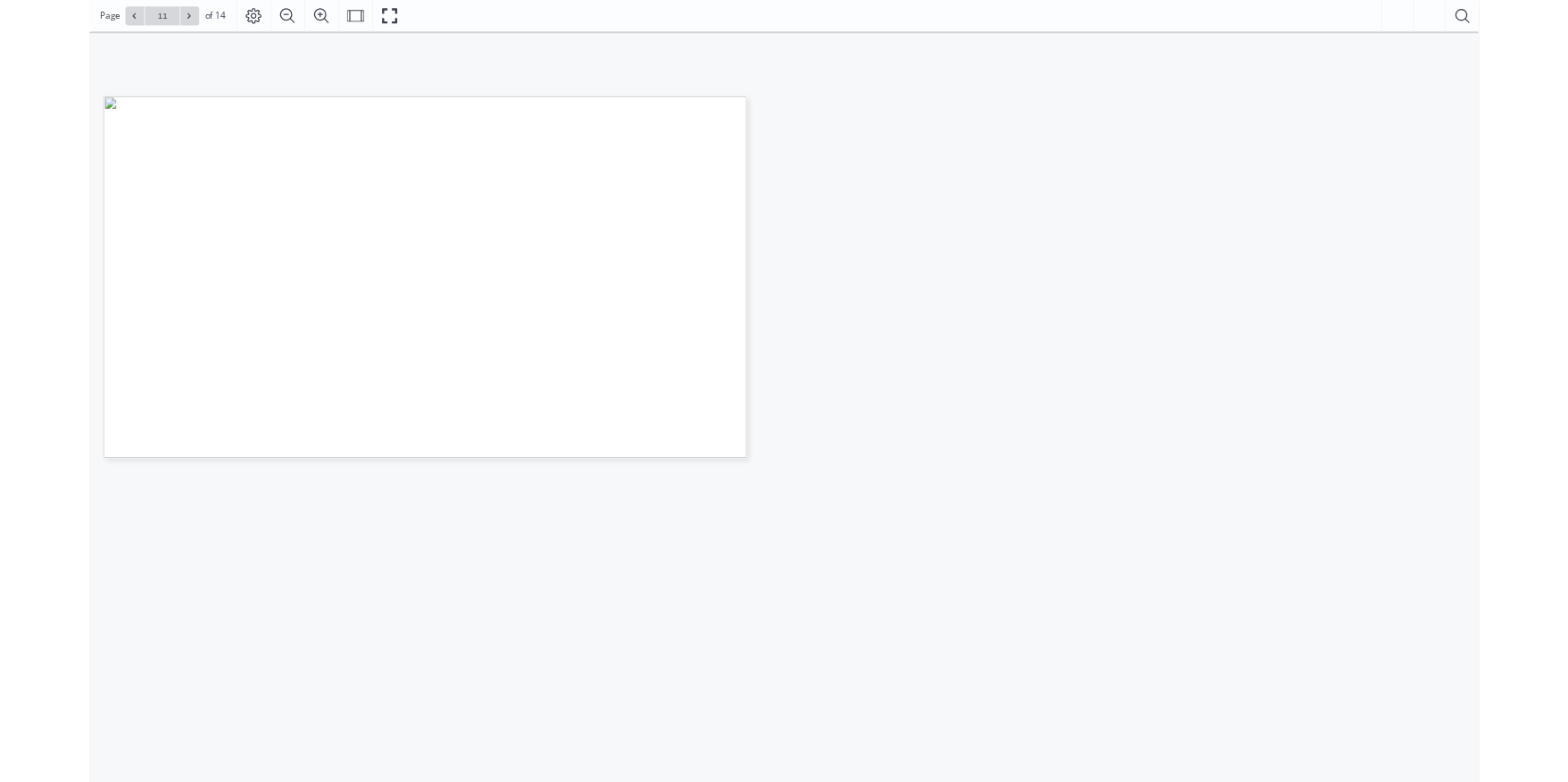 scroll, scrollTop: 195, scrollLeft: 0, axis: vertical 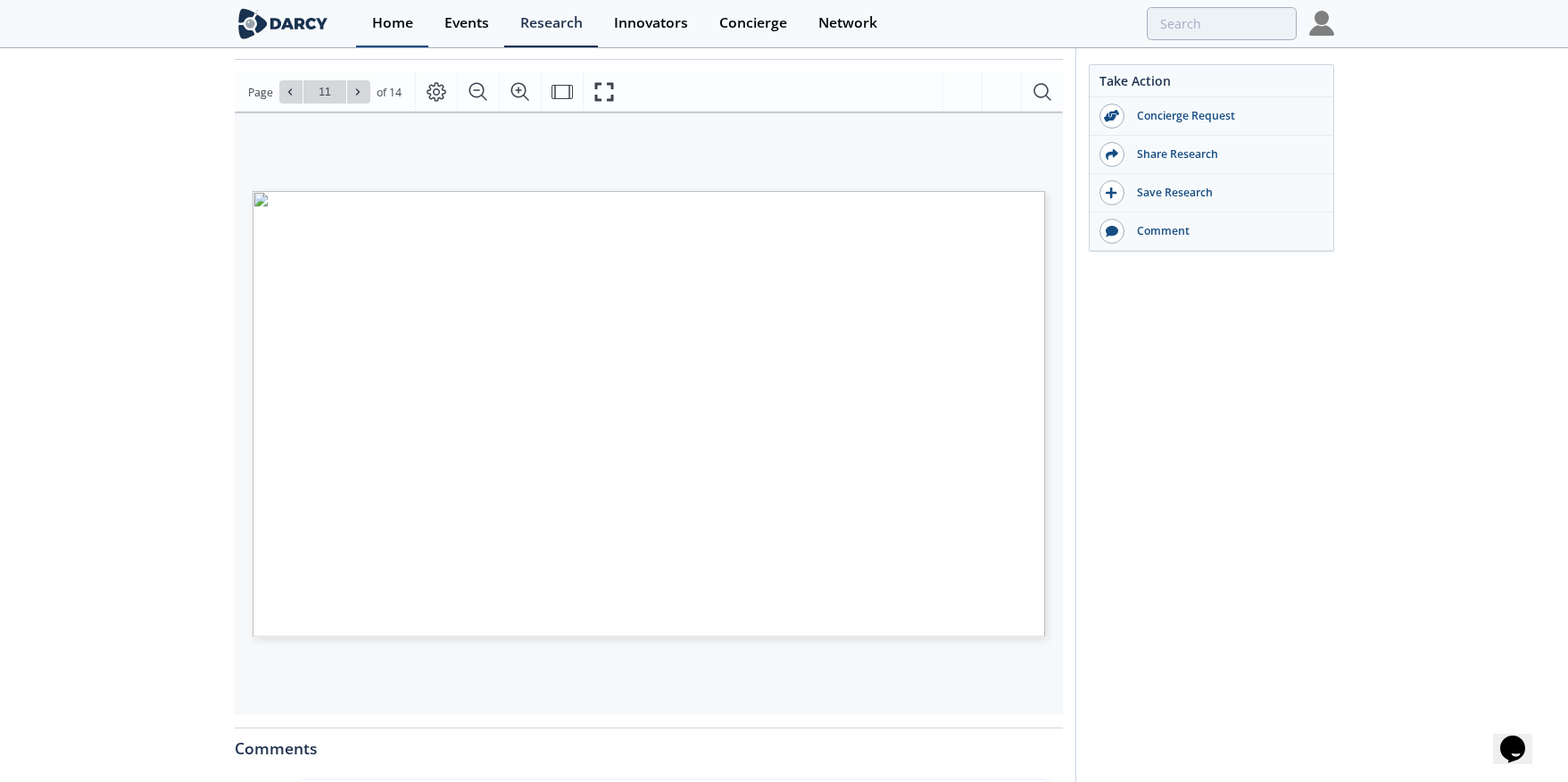 click on "Home" at bounding box center [393, 23] 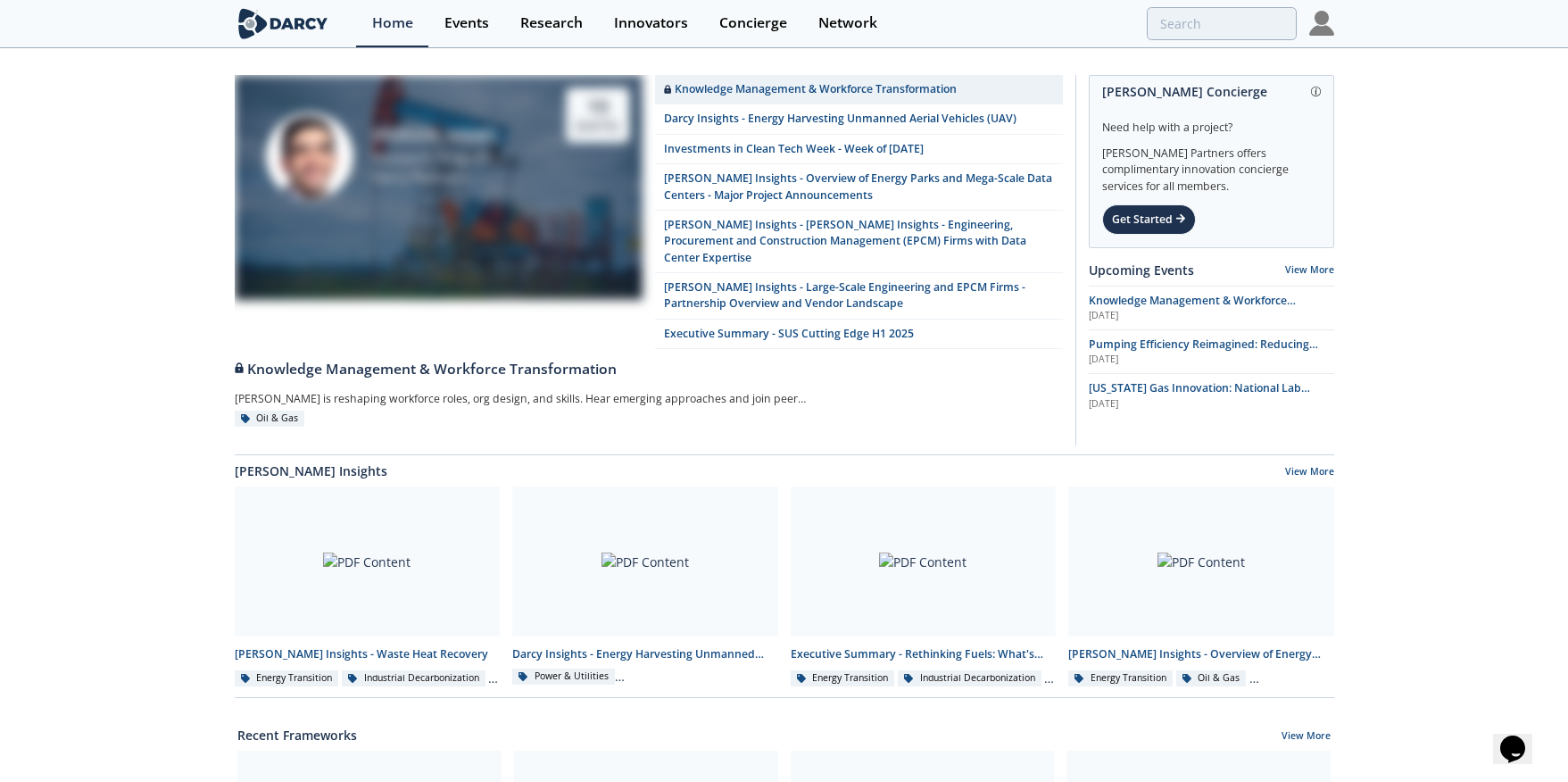 scroll, scrollTop: 0, scrollLeft: 0, axis: both 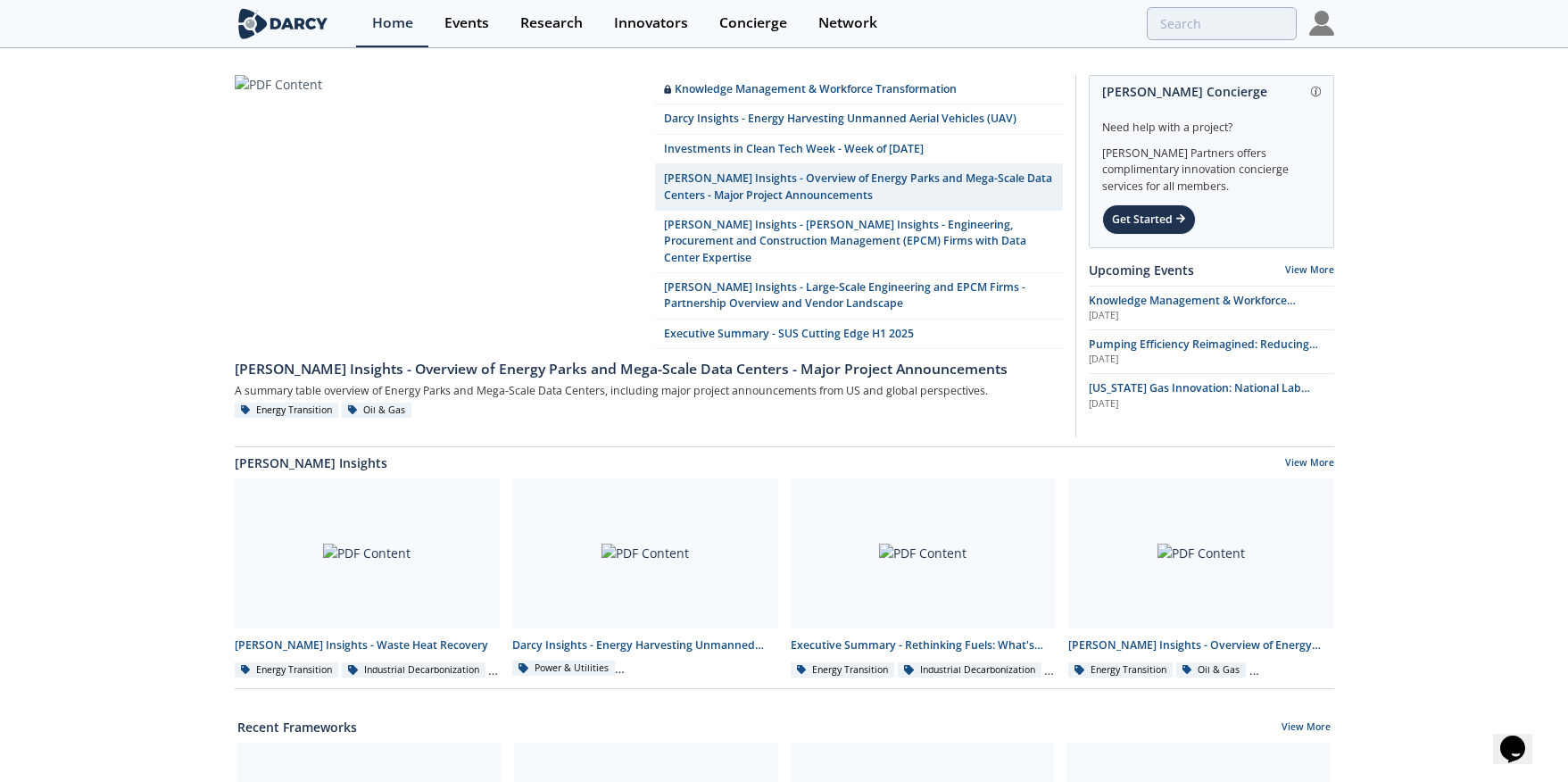 click at bounding box center [1322, 23] 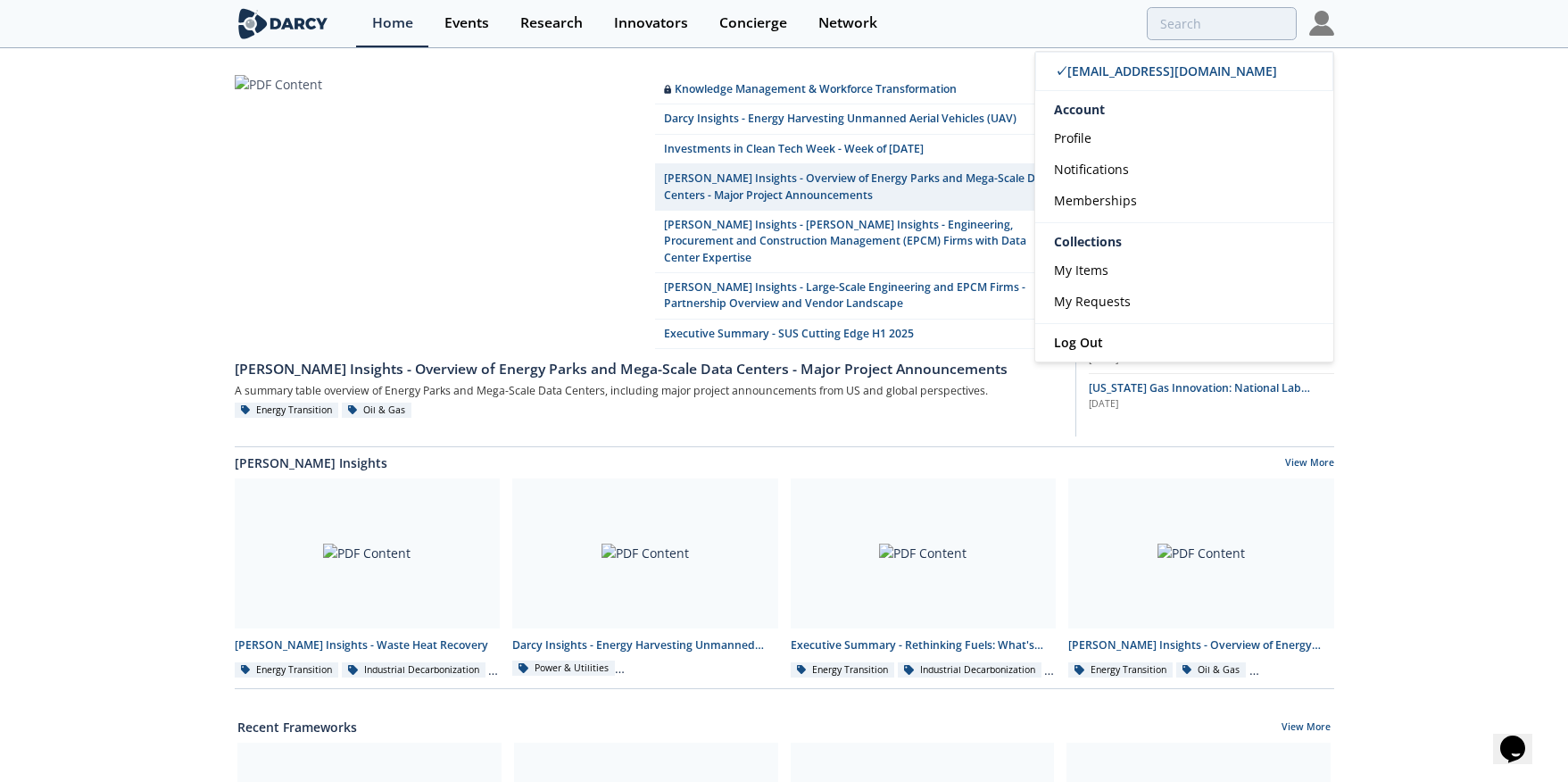 click at bounding box center (1100, 23) 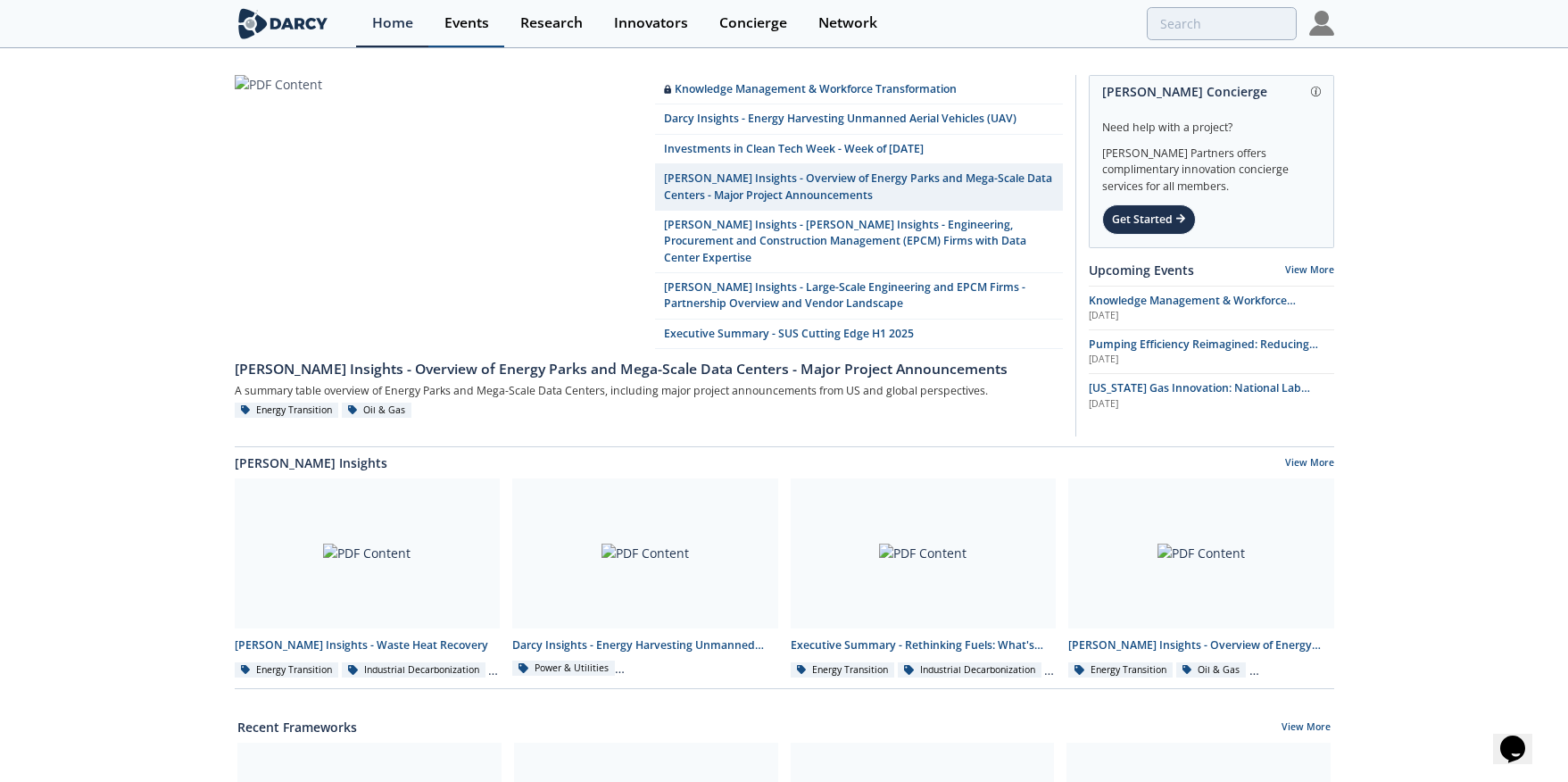 scroll, scrollTop: 4, scrollLeft: 0, axis: vertical 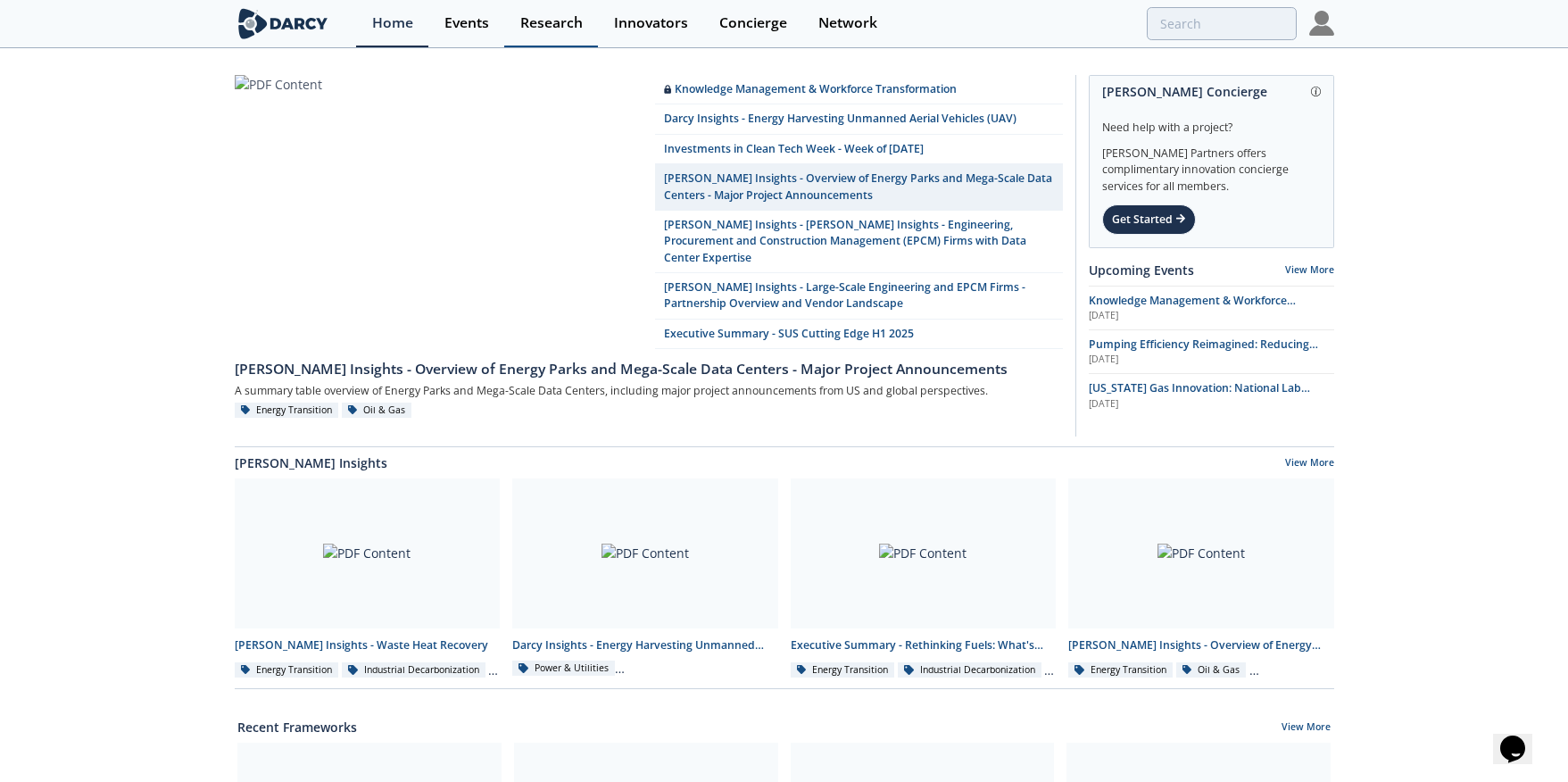 click on "Research" at bounding box center (552, 23) 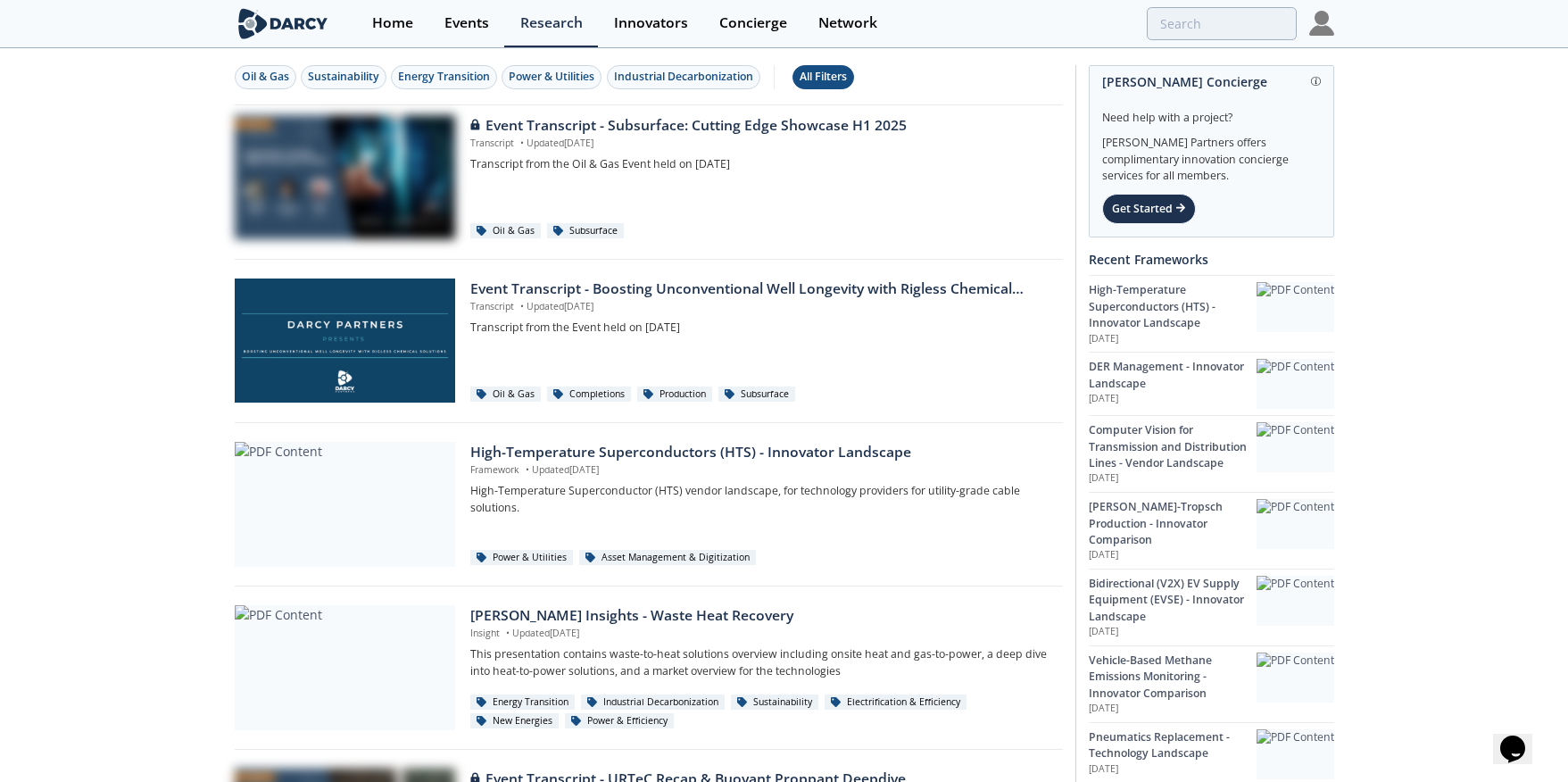 click on "All Filters" at bounding box center (823, 77) 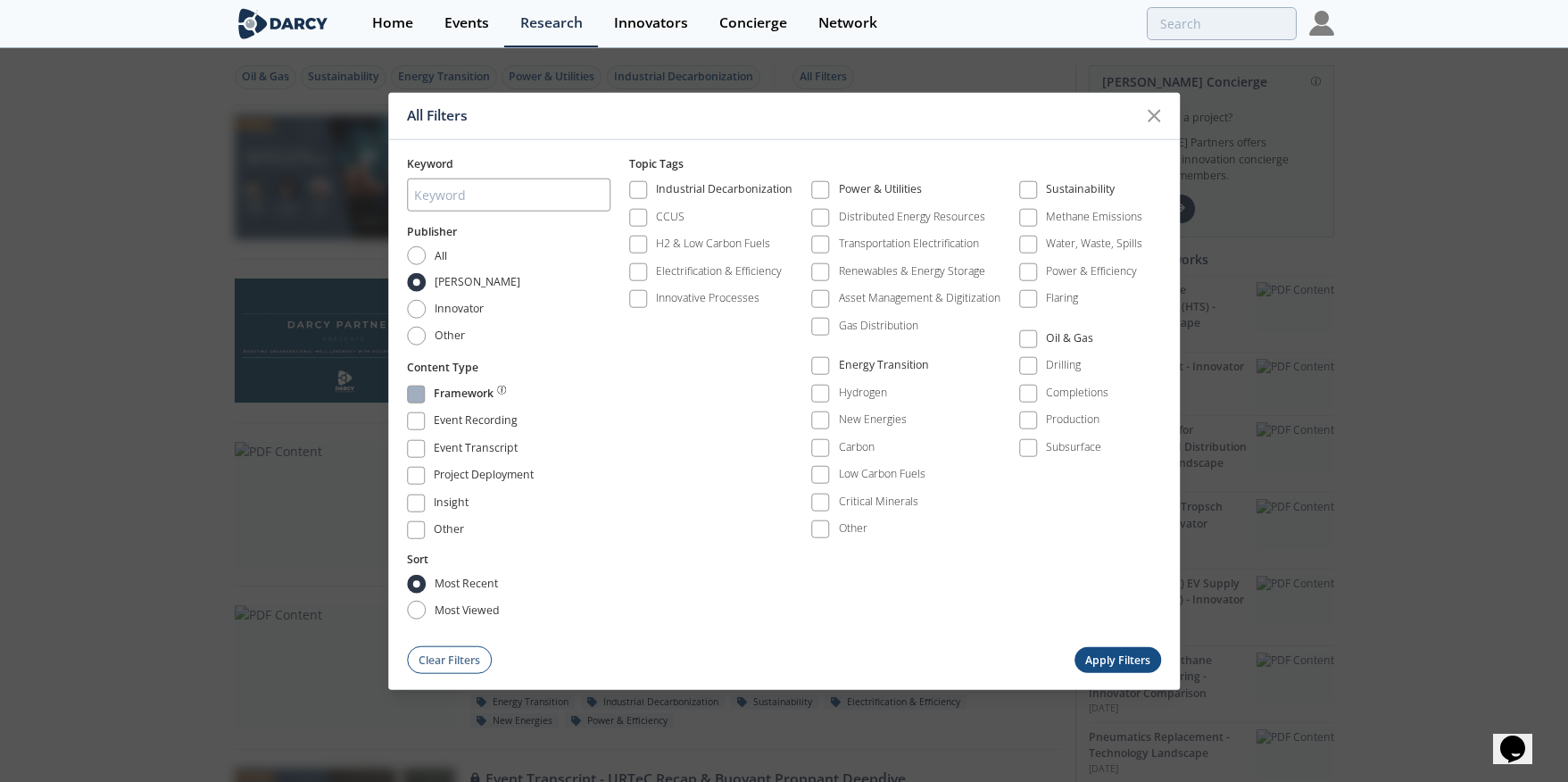 click at bounding box center (416, 394) 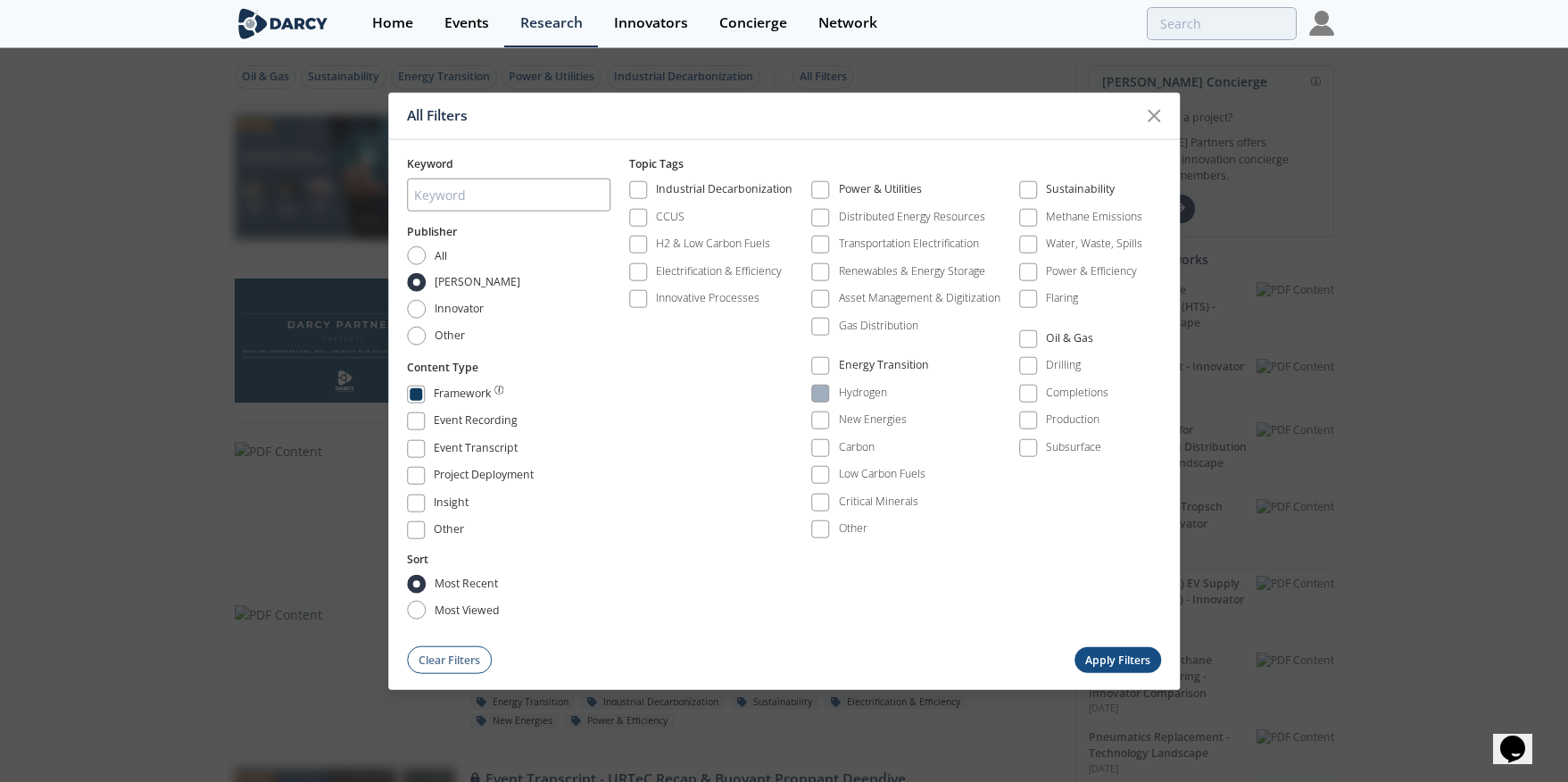 click at bounding box center [820, 394] 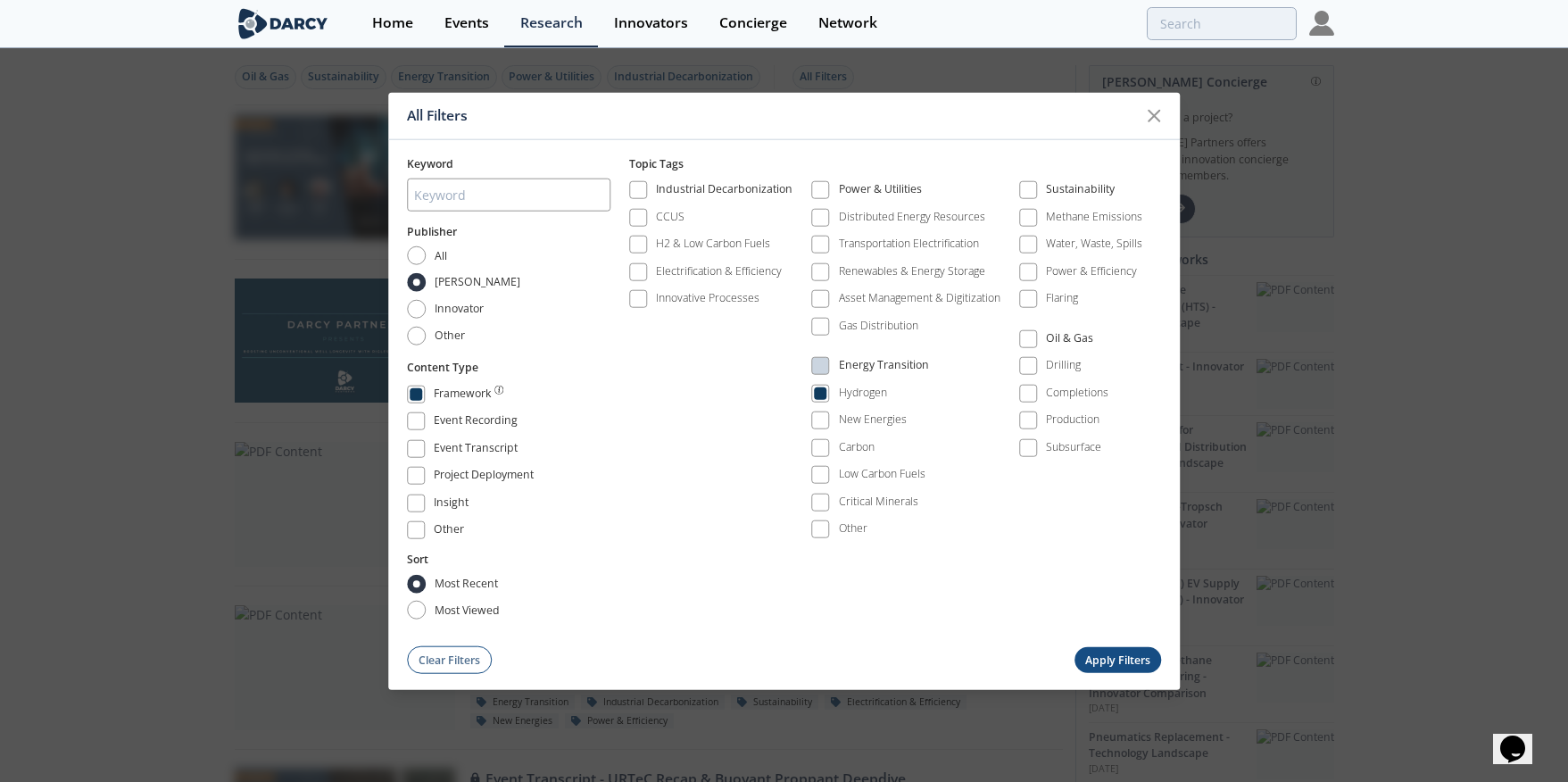 click on "Apply Filters" at bounding box center (1118, 660) 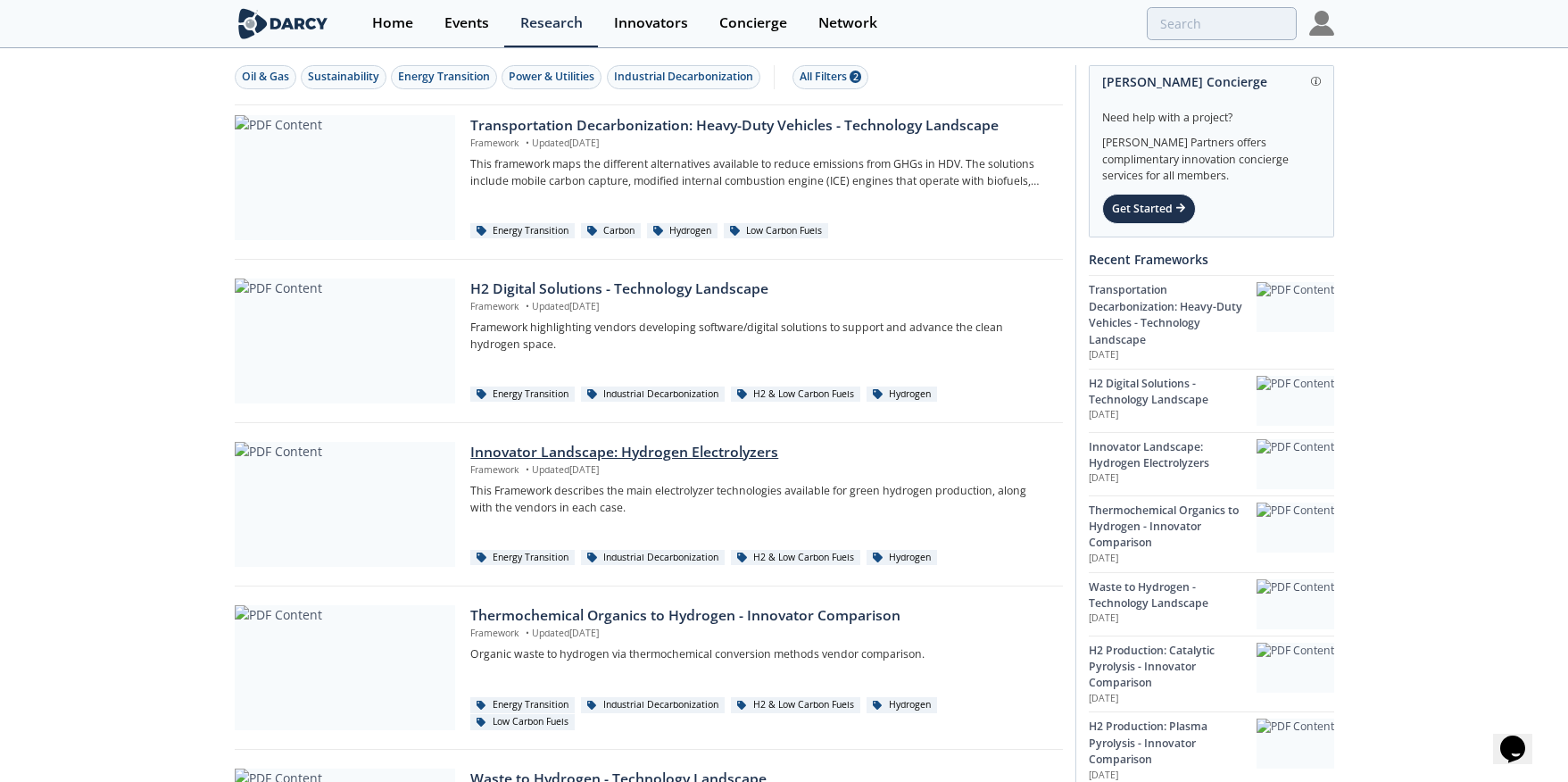 click on "Innovator Landscape: Hydrogen Electrolyzers" at bounding box center (759, 453) 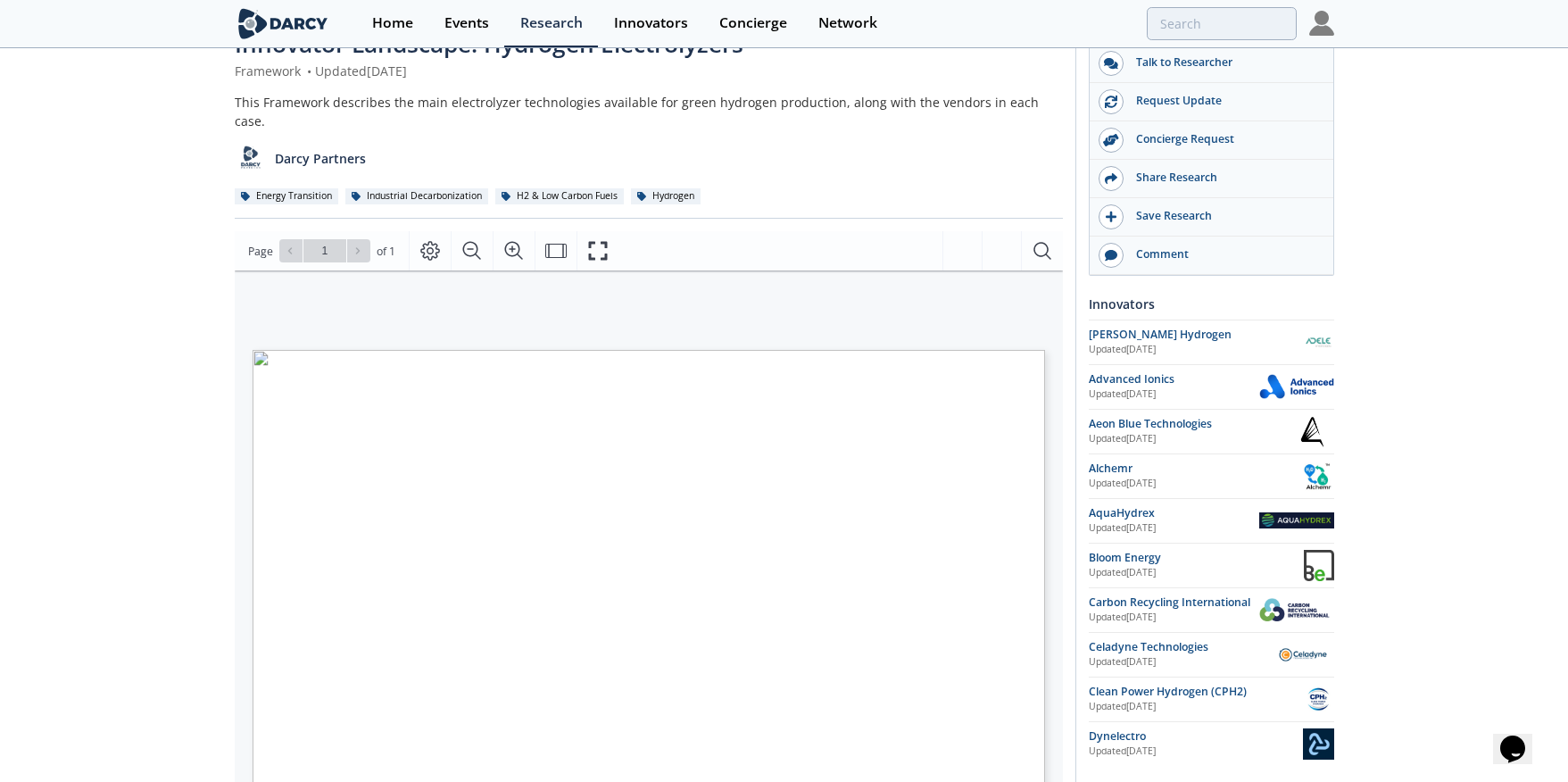 scroll, scrollTop: 80, scrollLeft: 0, axis: vertical 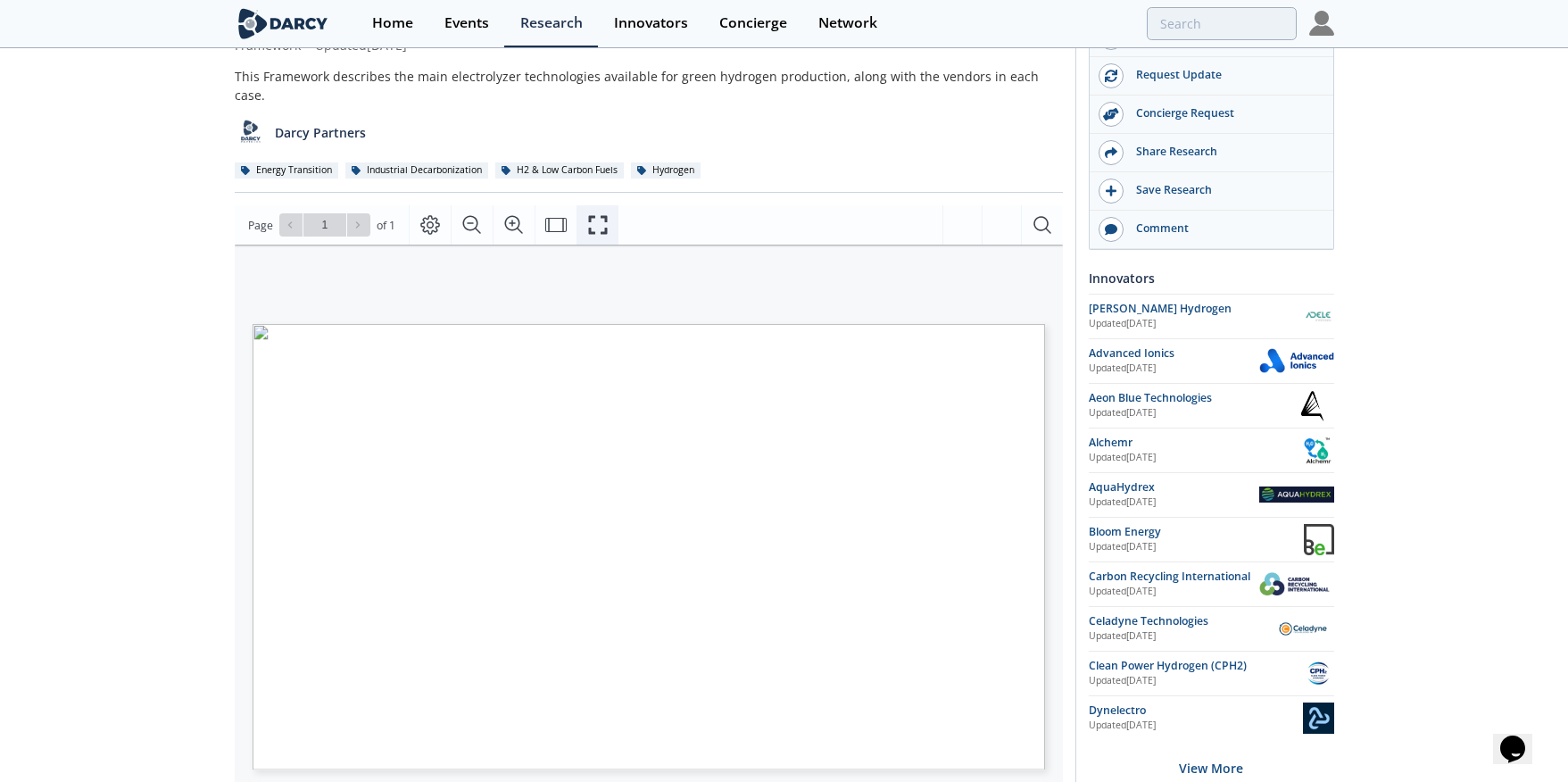 click at bounding box center [597, 225] 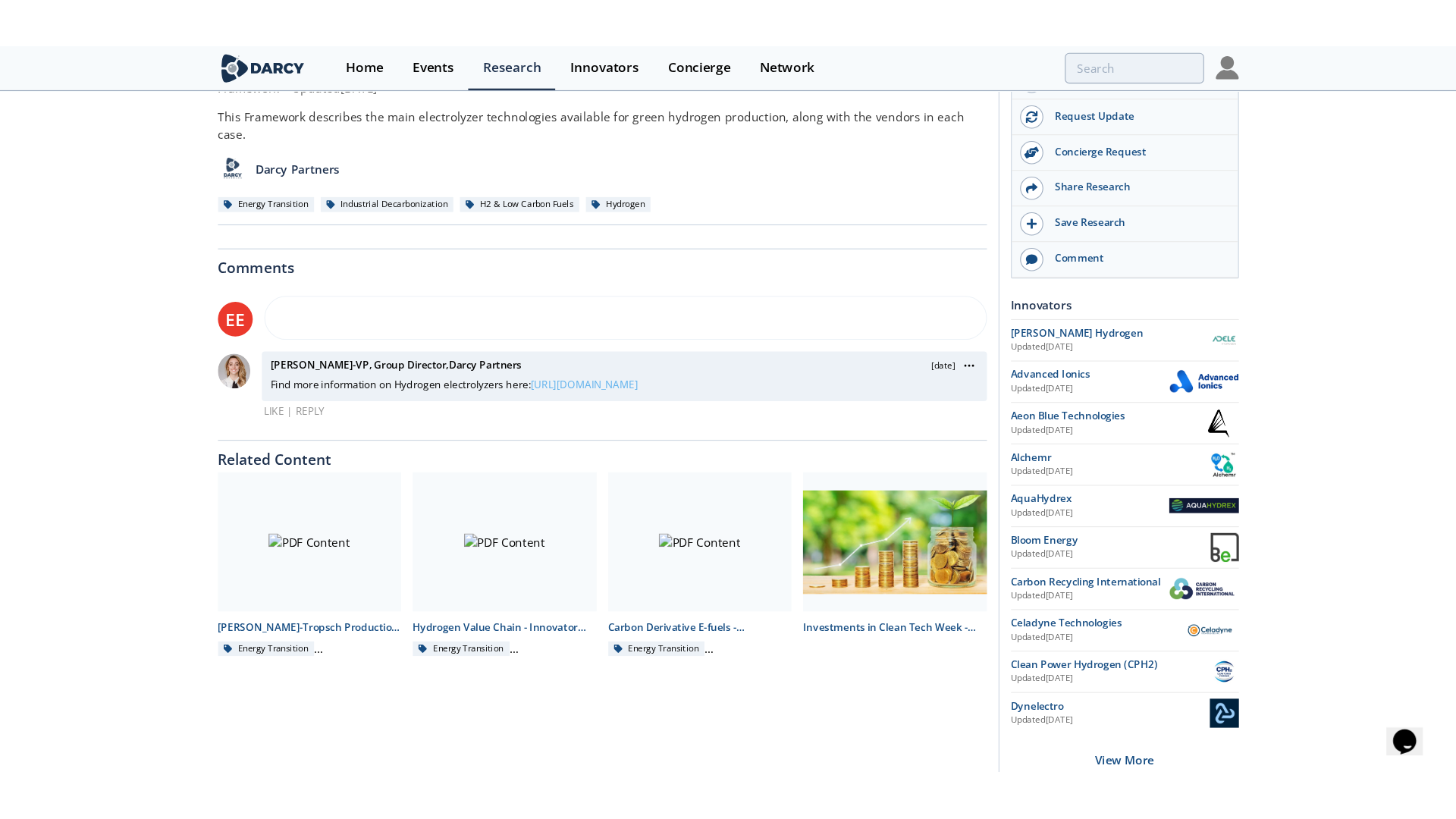 scroll, scrollTop: 0, scrollLeft: 0, axis: both 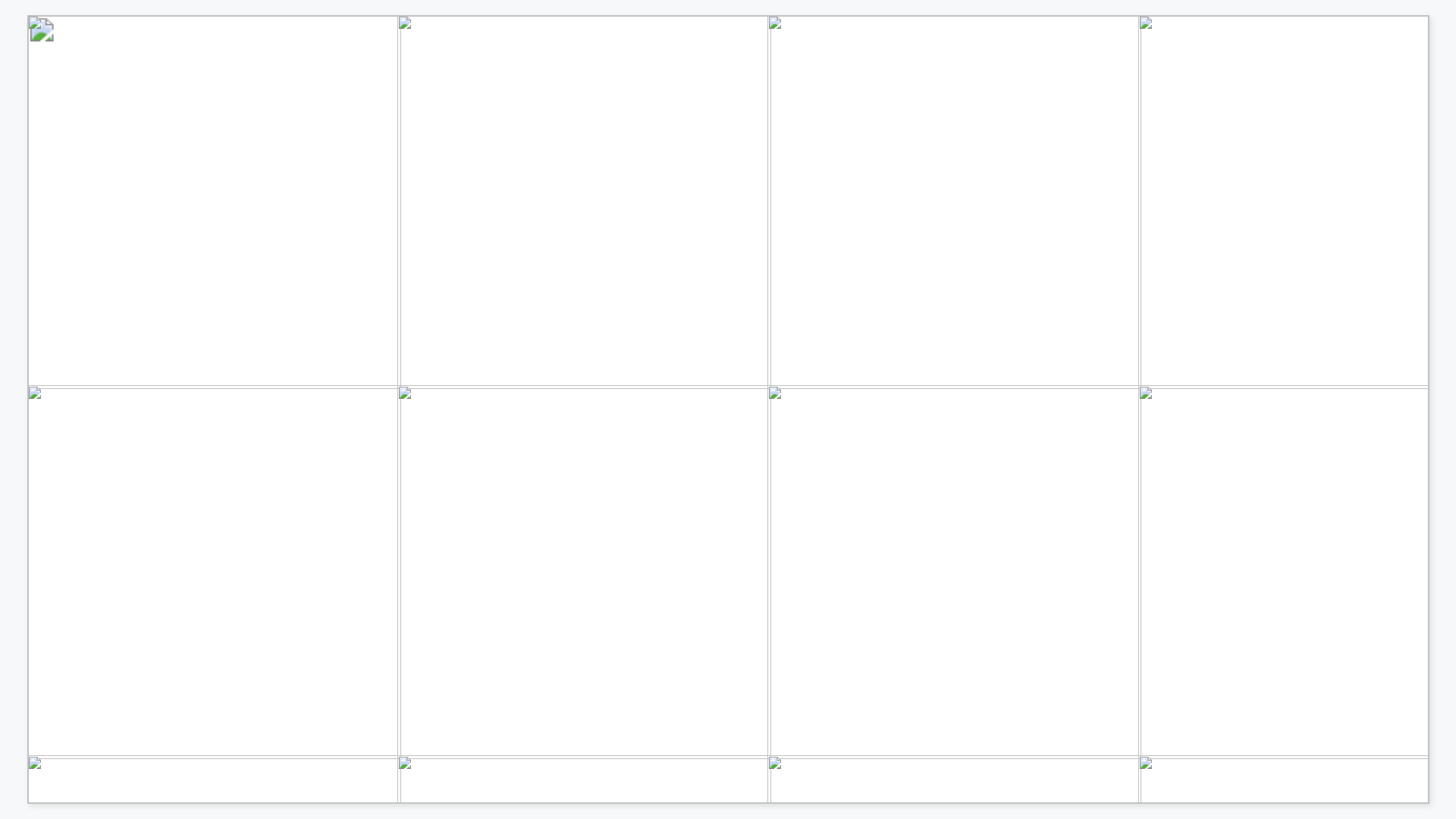 click at bounding box center (1840, 1137) 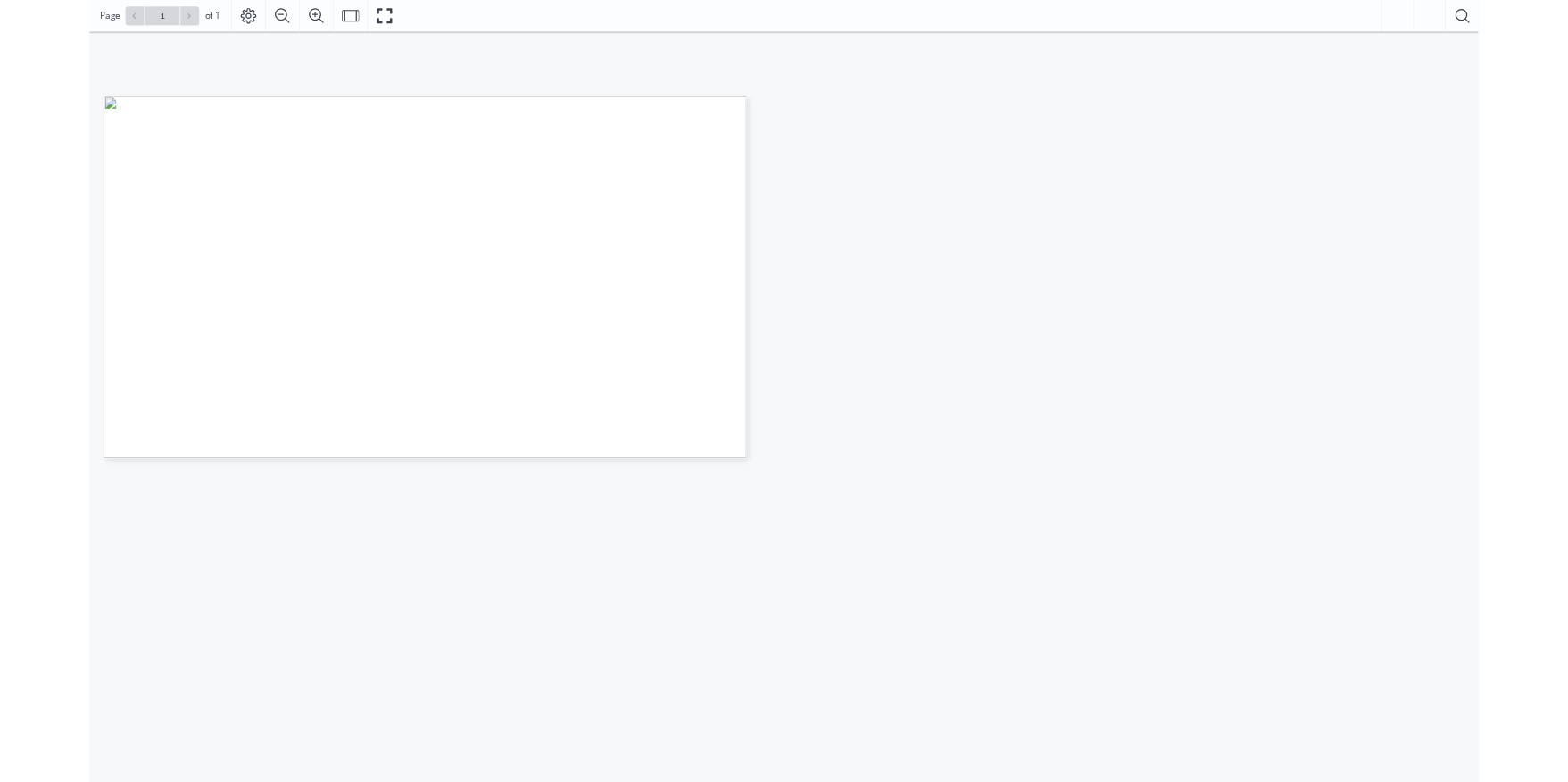 scroll, scrollTop: 80, scrollLeft: 0, axis: vertical 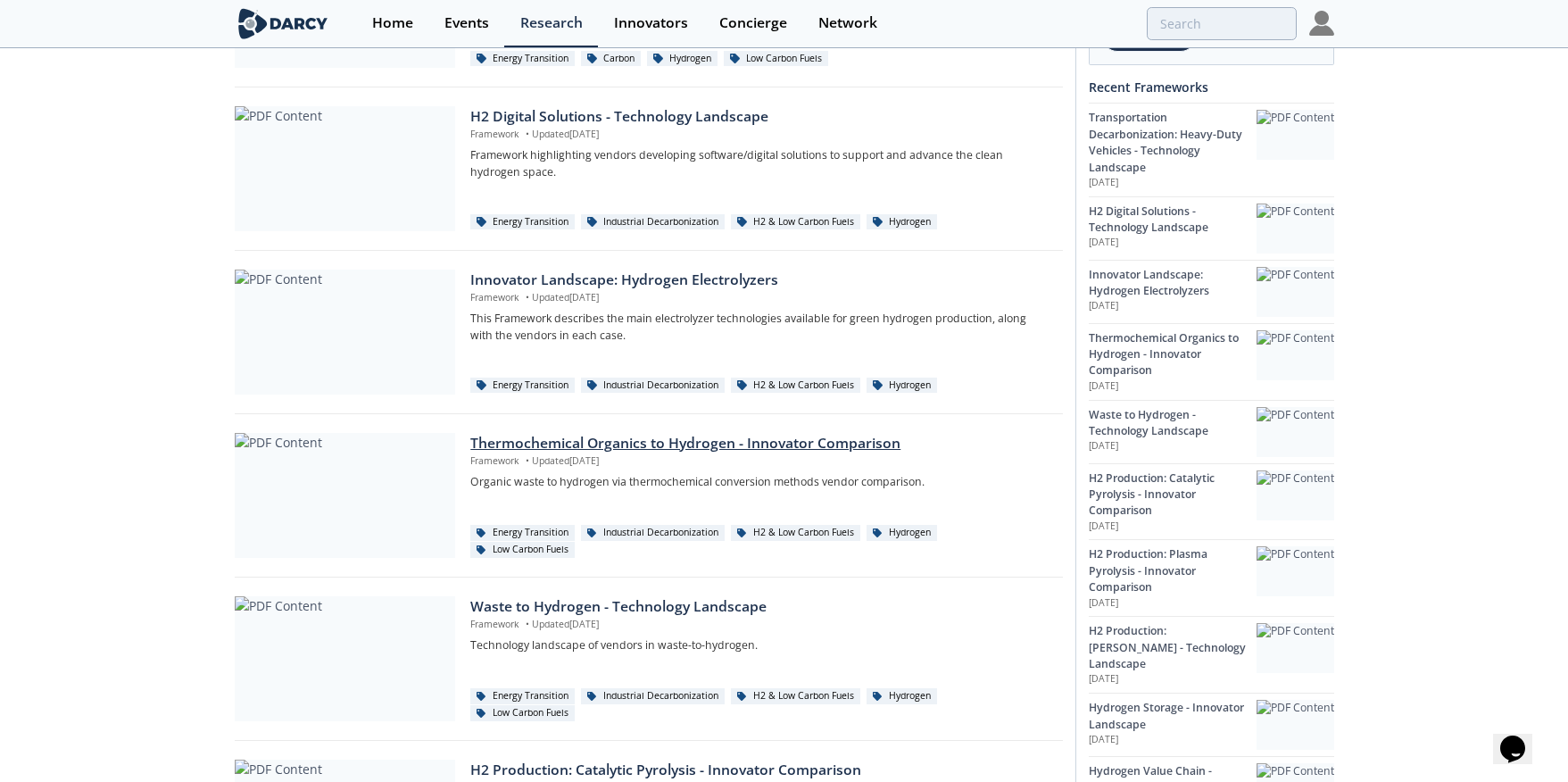 click on "Thermochemical Organics to Hydrogen - Innovator Comparison" at bounding box center (759, 444) 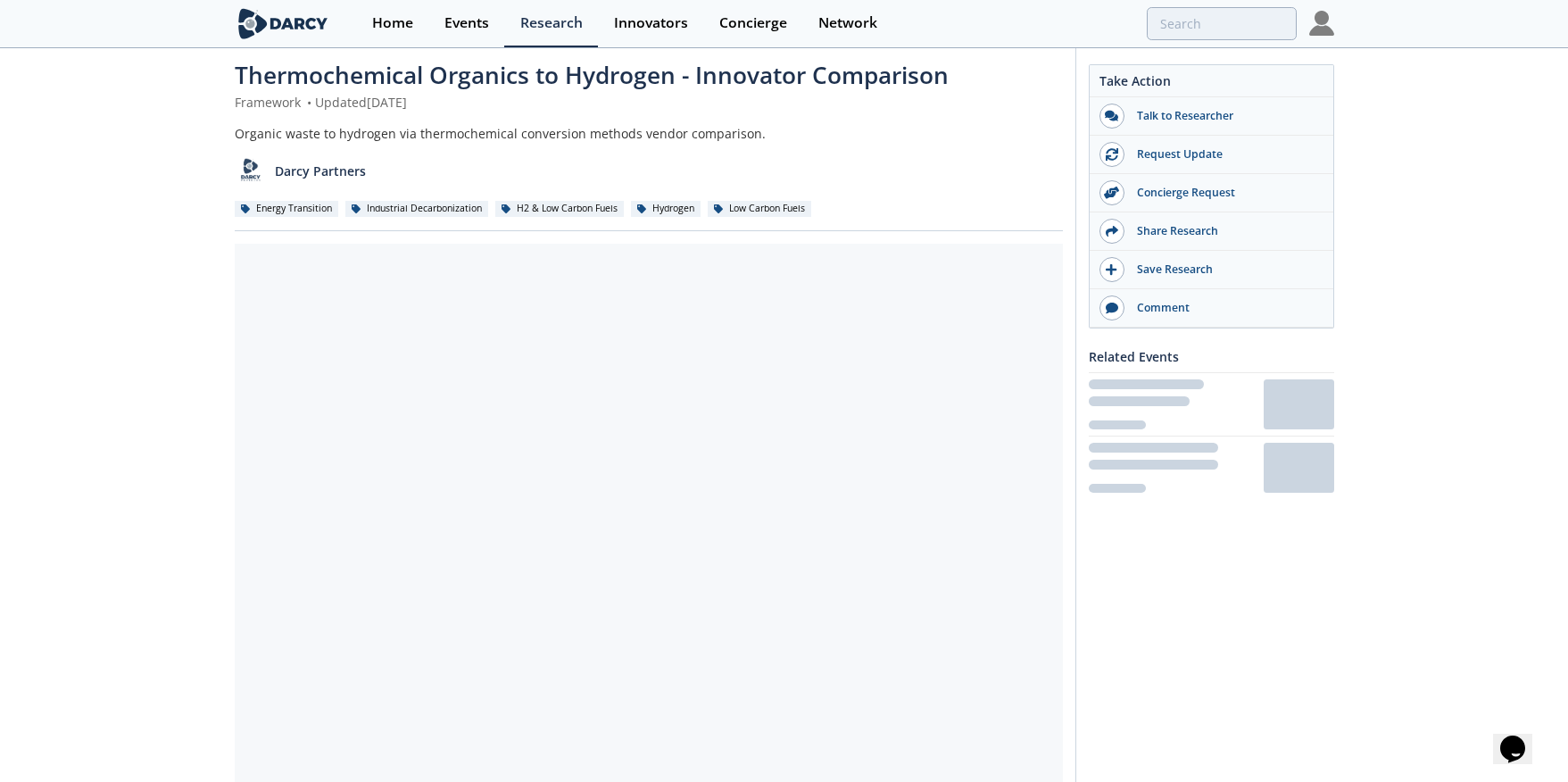scroll, scrollTop: 0, scrollLeft: 0, axis: both 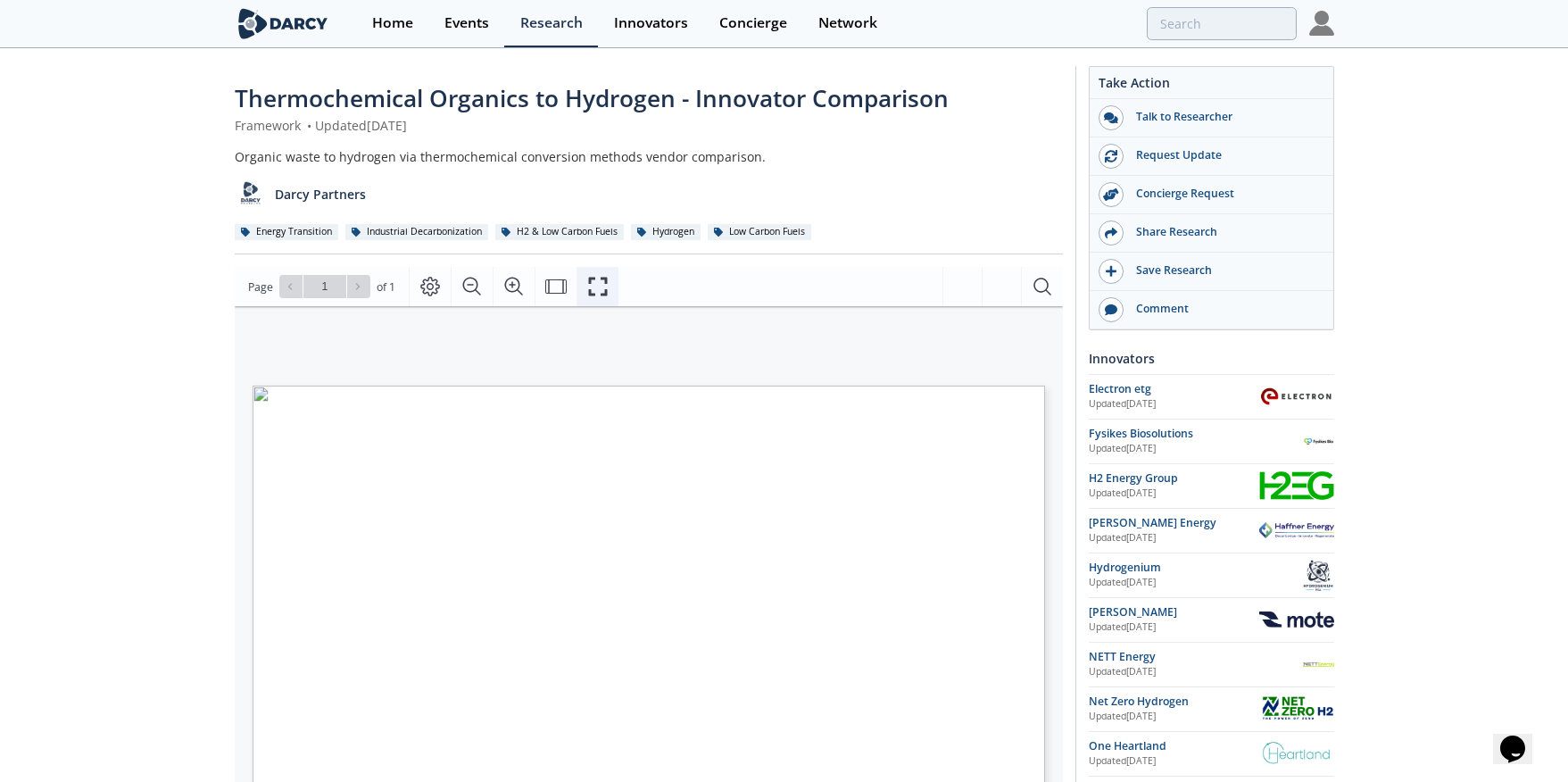 click 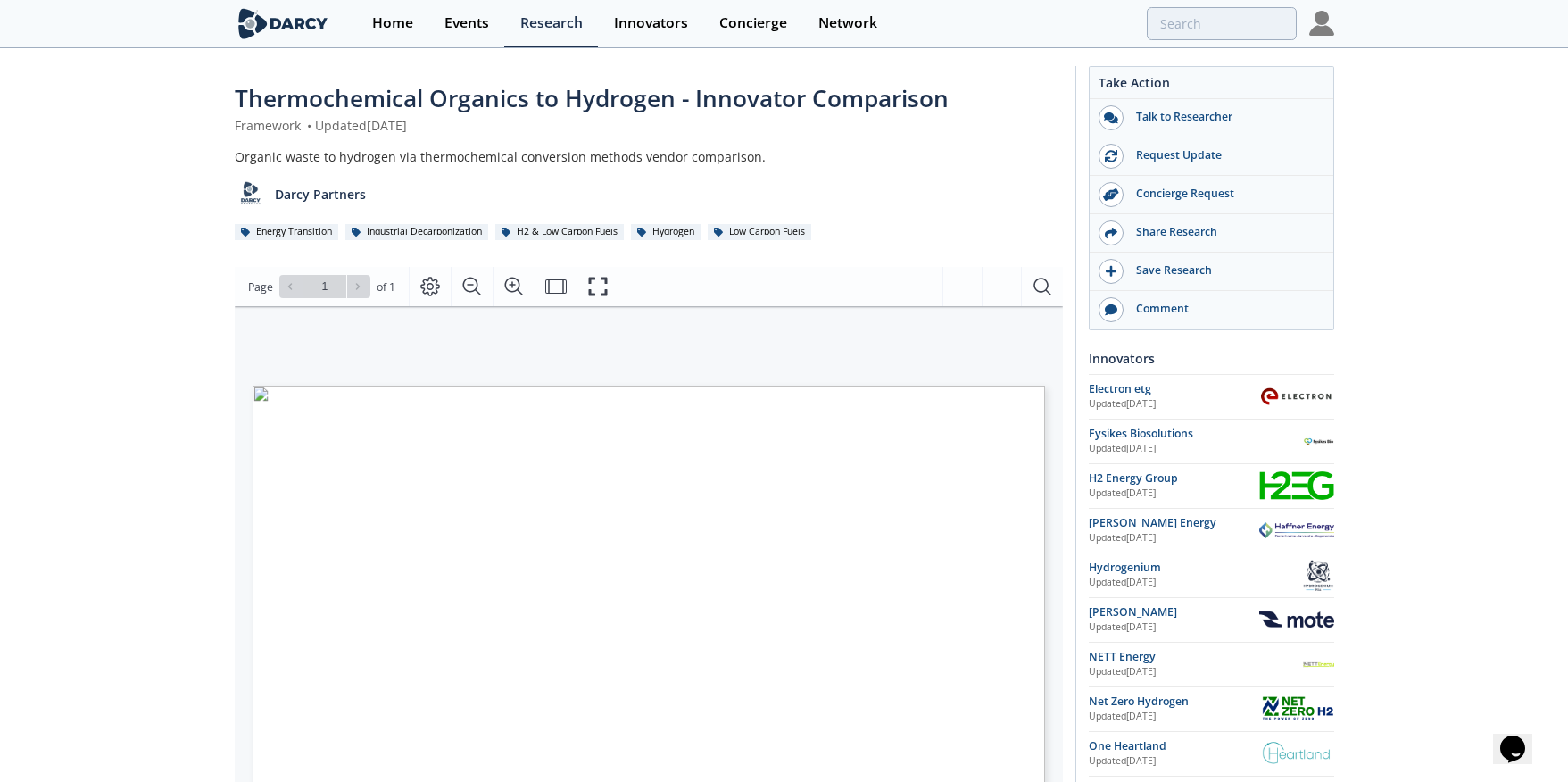 scroll, scrollTop: 0, scrollLeft: 0, axis: both 